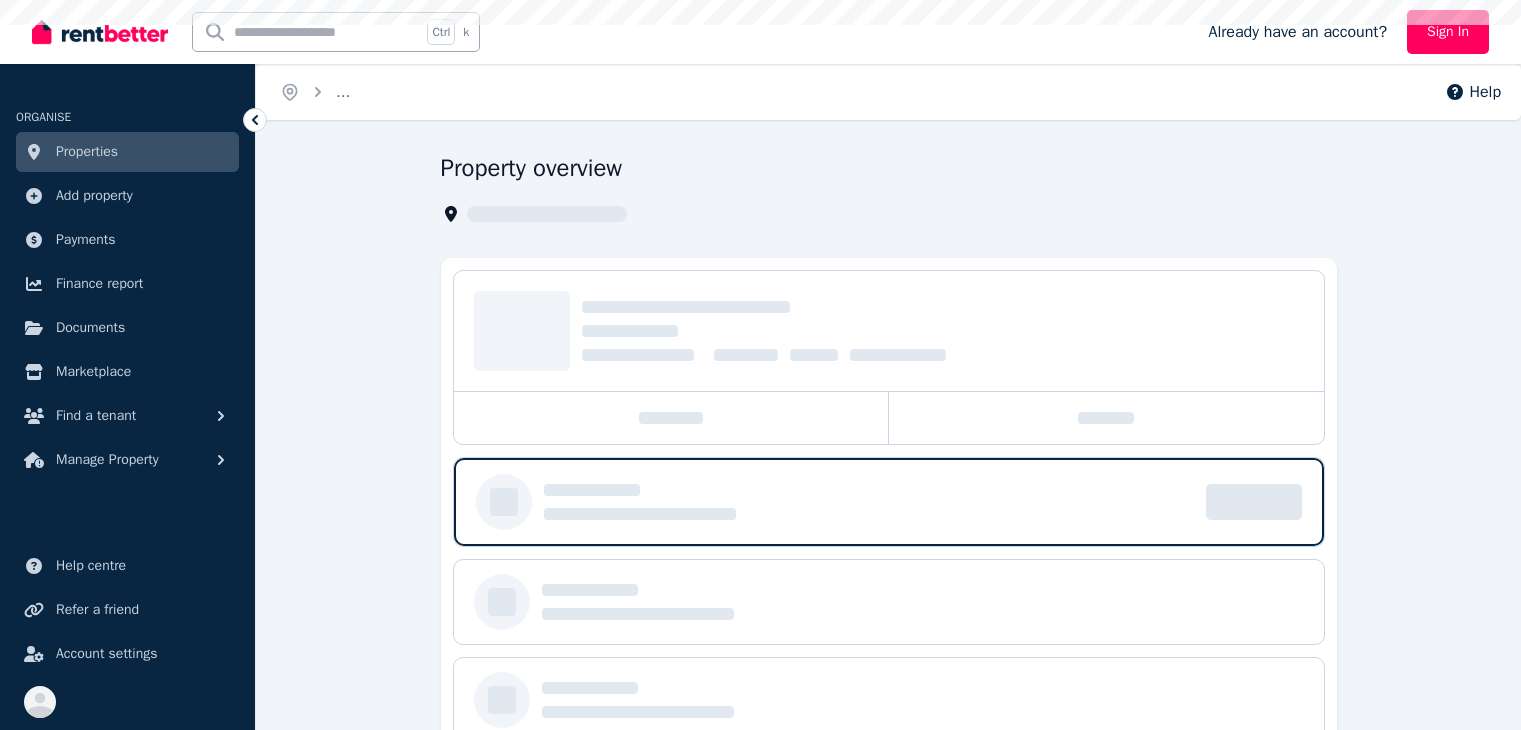 scroll, scrollTop: 0, scrollLeft: 0, axis: both 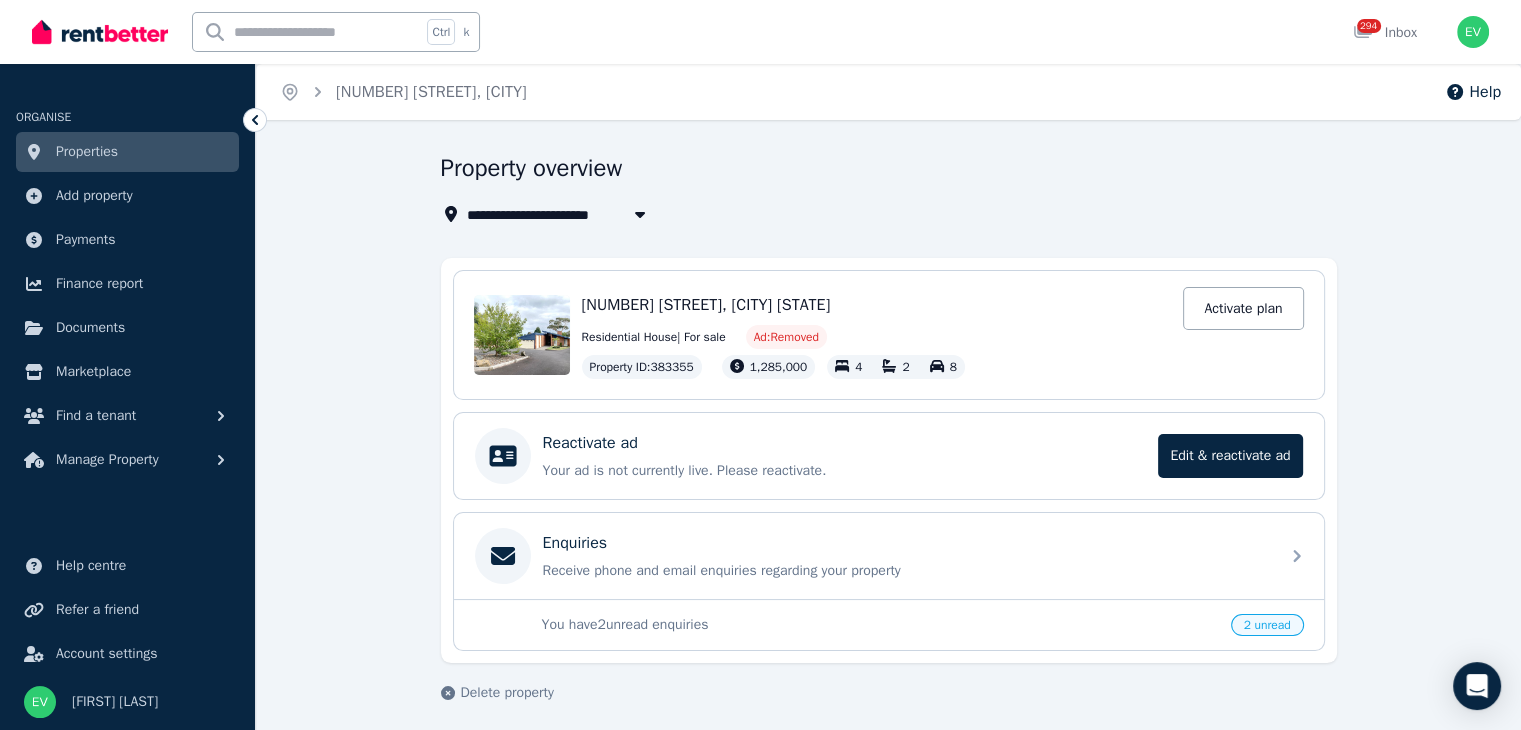 click on "Properties" at bounding box center [127, 152] 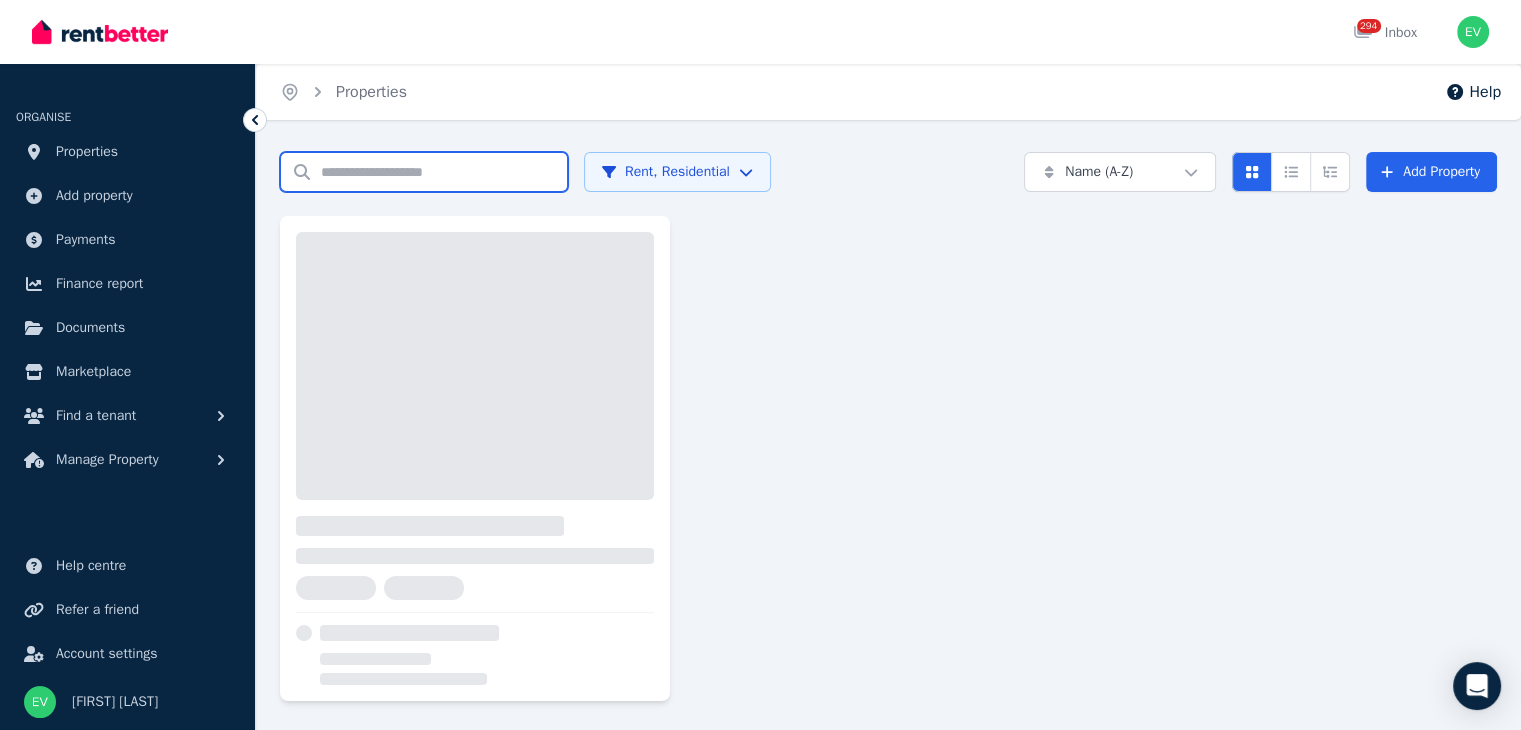 click on "Search properties" at bounding box center [424, 172] 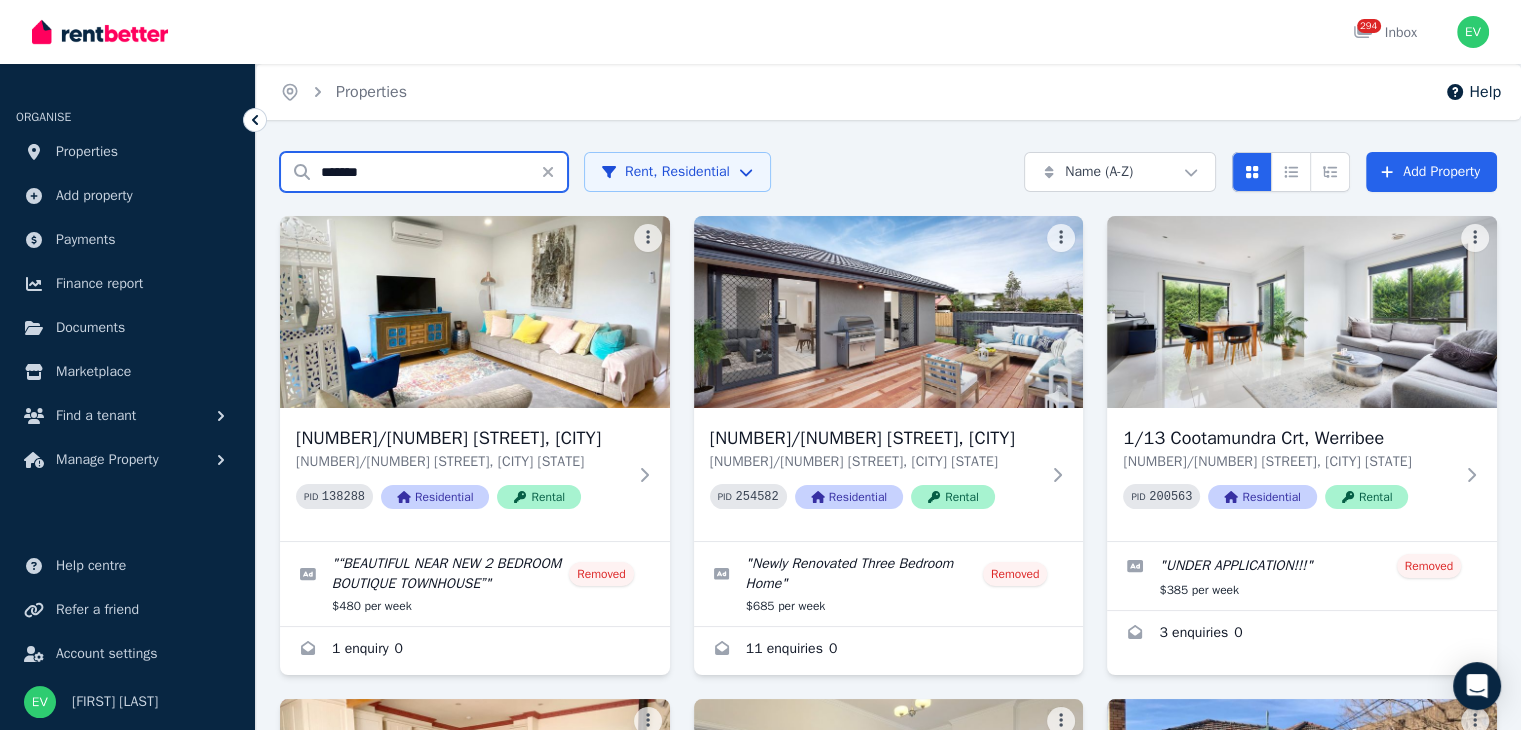 type on "*******" 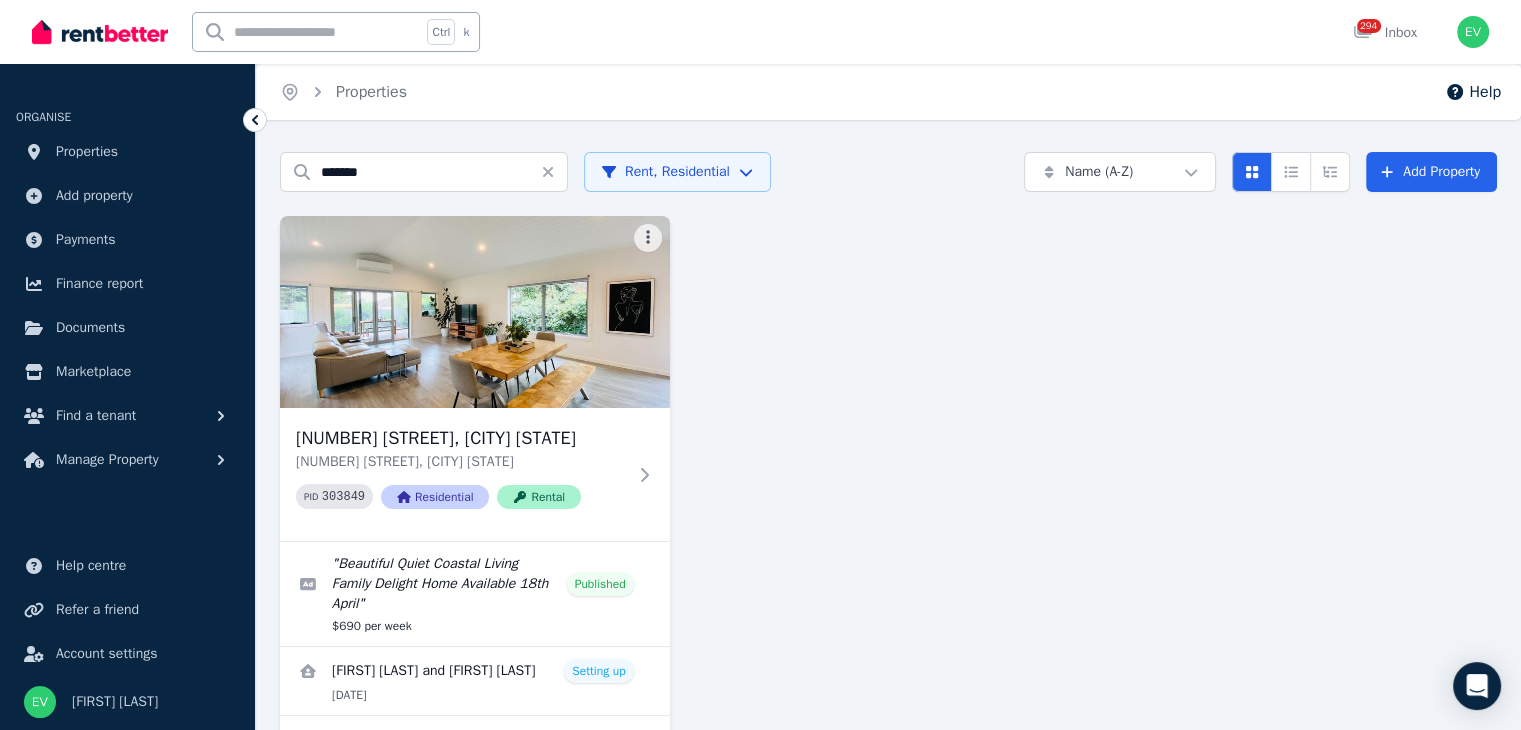 click at bounding box center [475, 312] 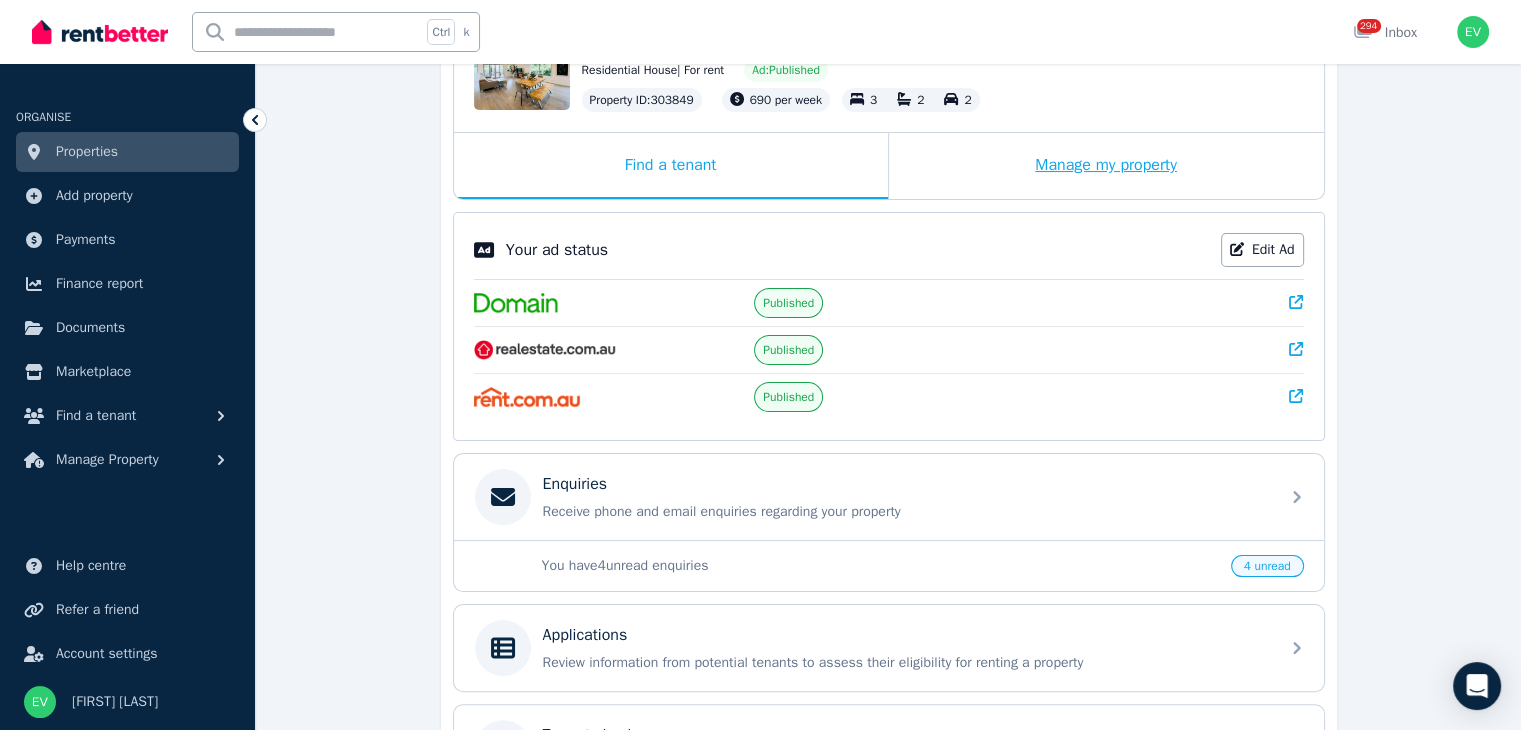 scroll, scrollTop: 100, scrollLeft: 0, axis: vertical 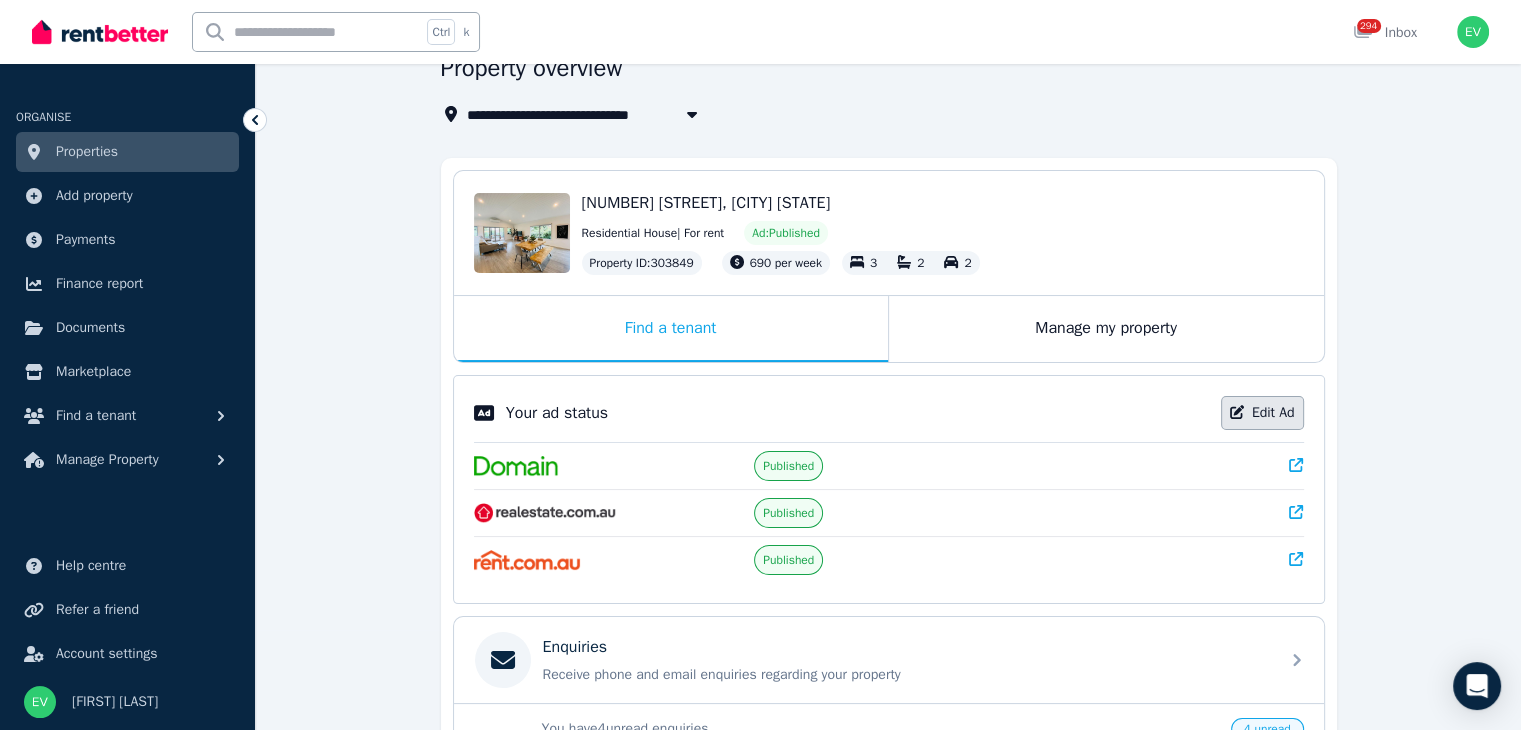 click on "Edit Ad" at bounding box center [1262, 413] 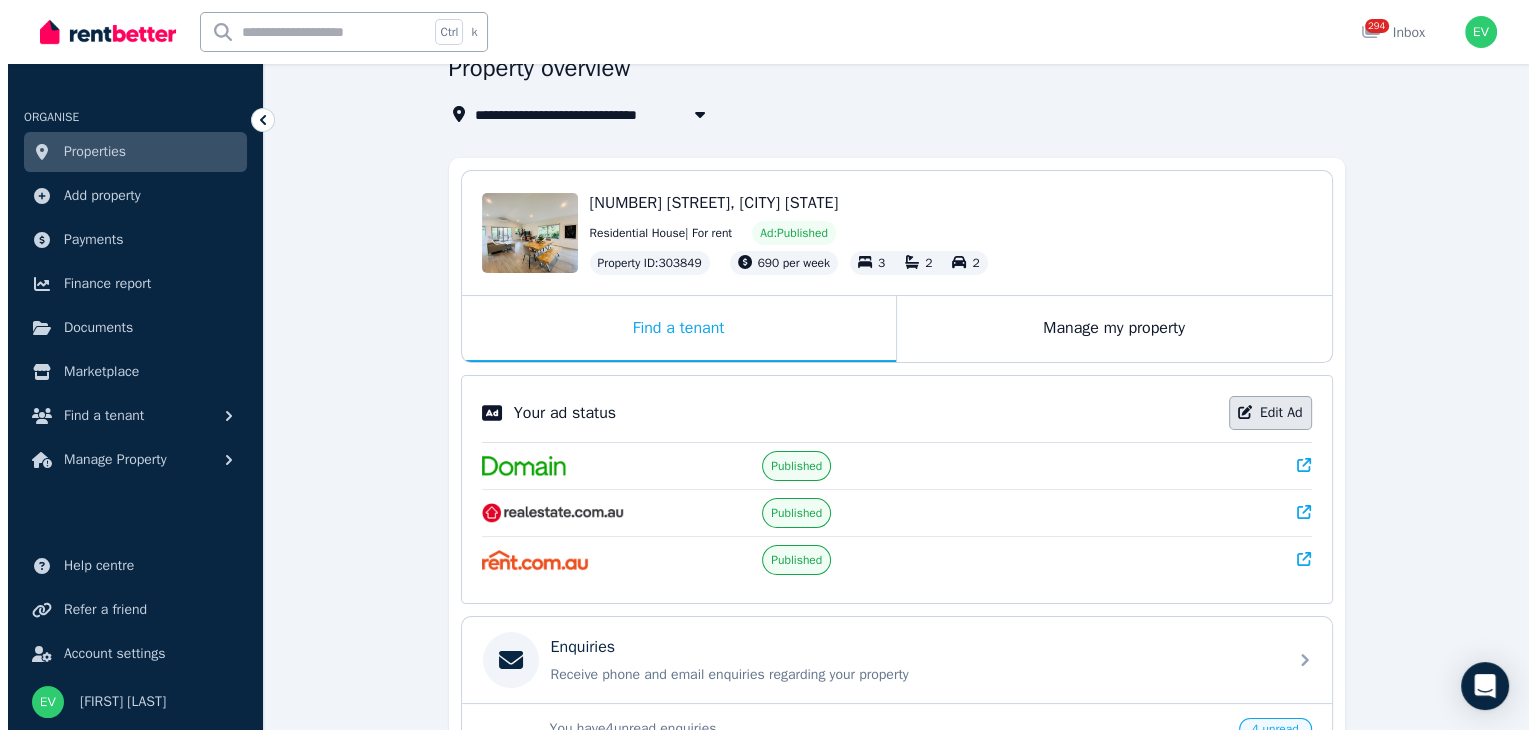 scroll, scrollTop: 0, scrollLeft: 0, axis: both 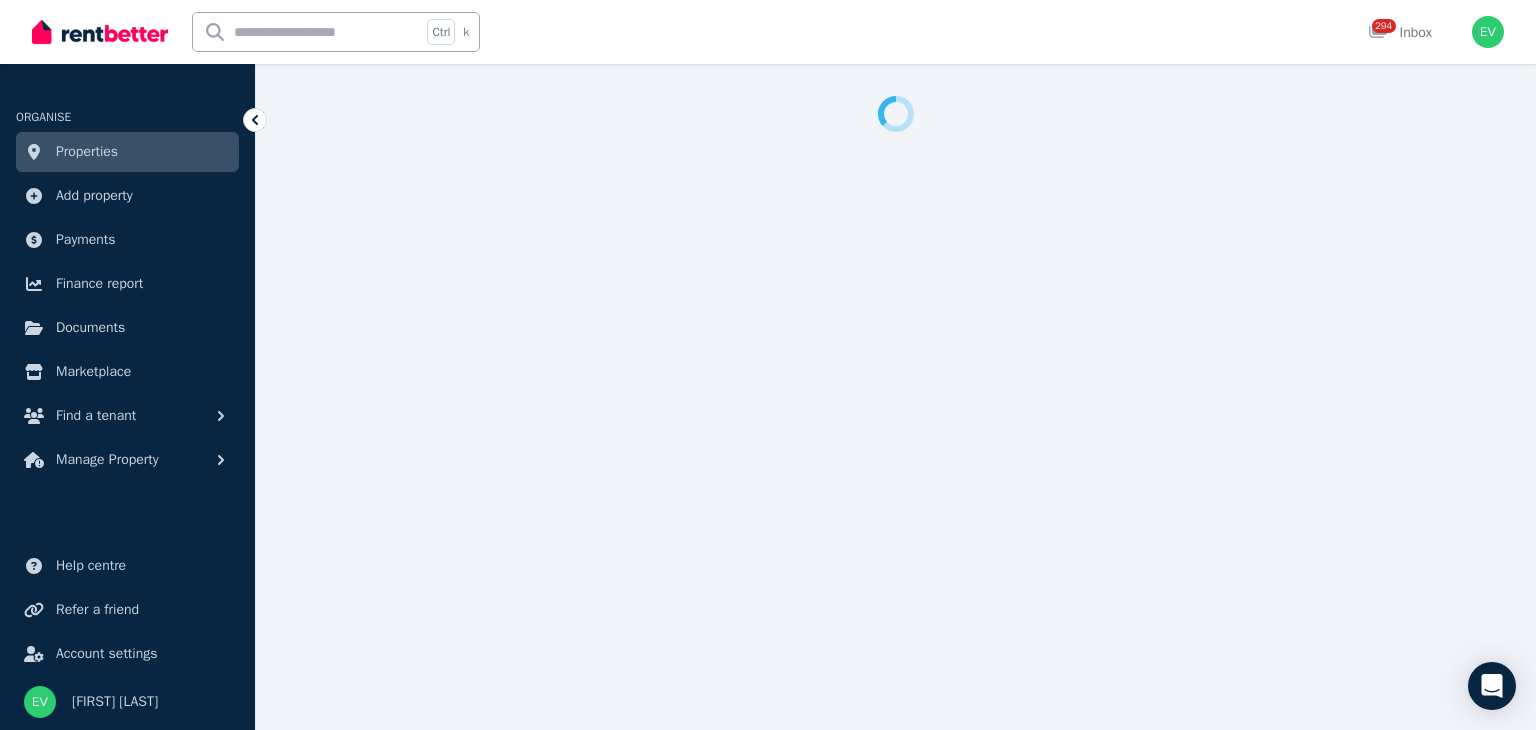 select on "***" 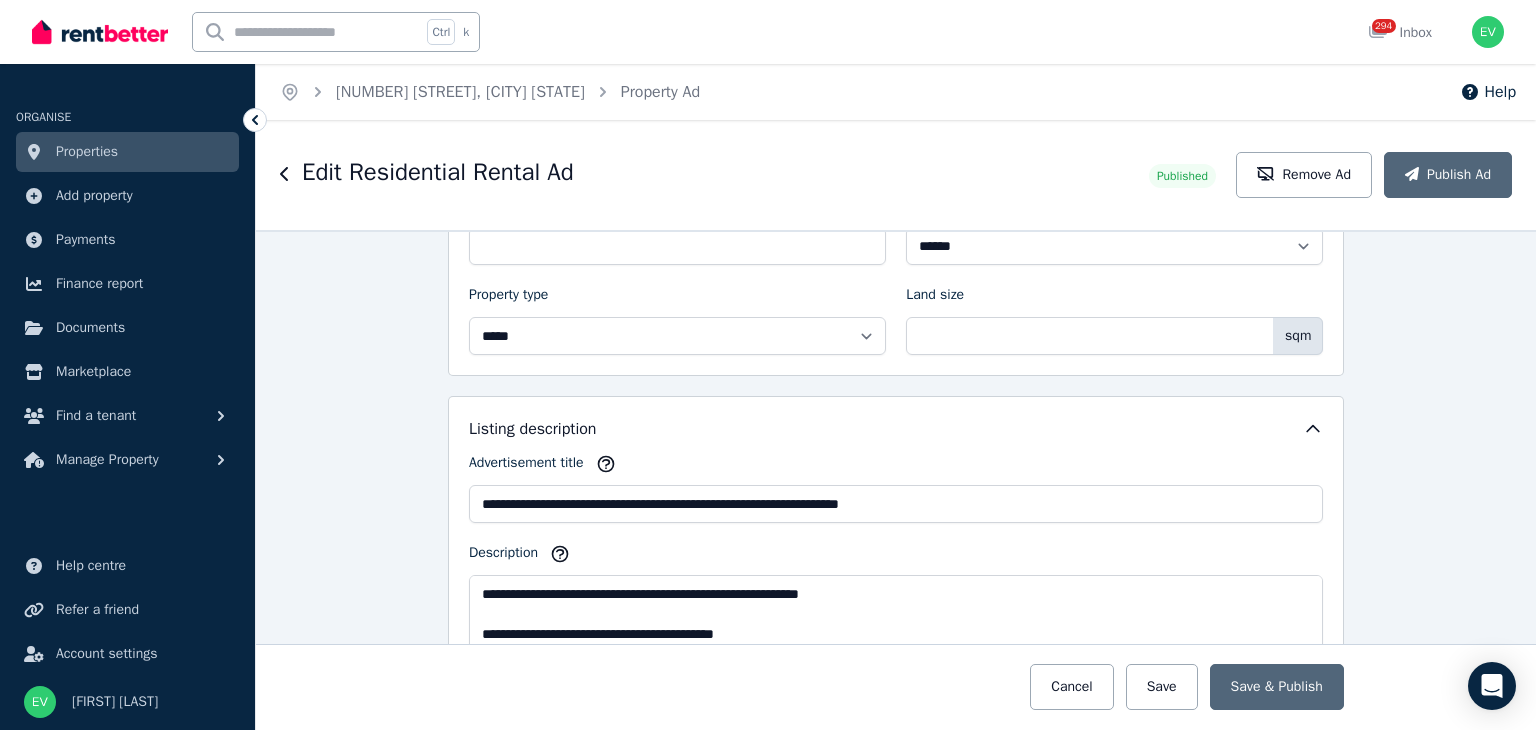 scroll, scrollTop: 1200, scrollLeft: 0, axis: vertical 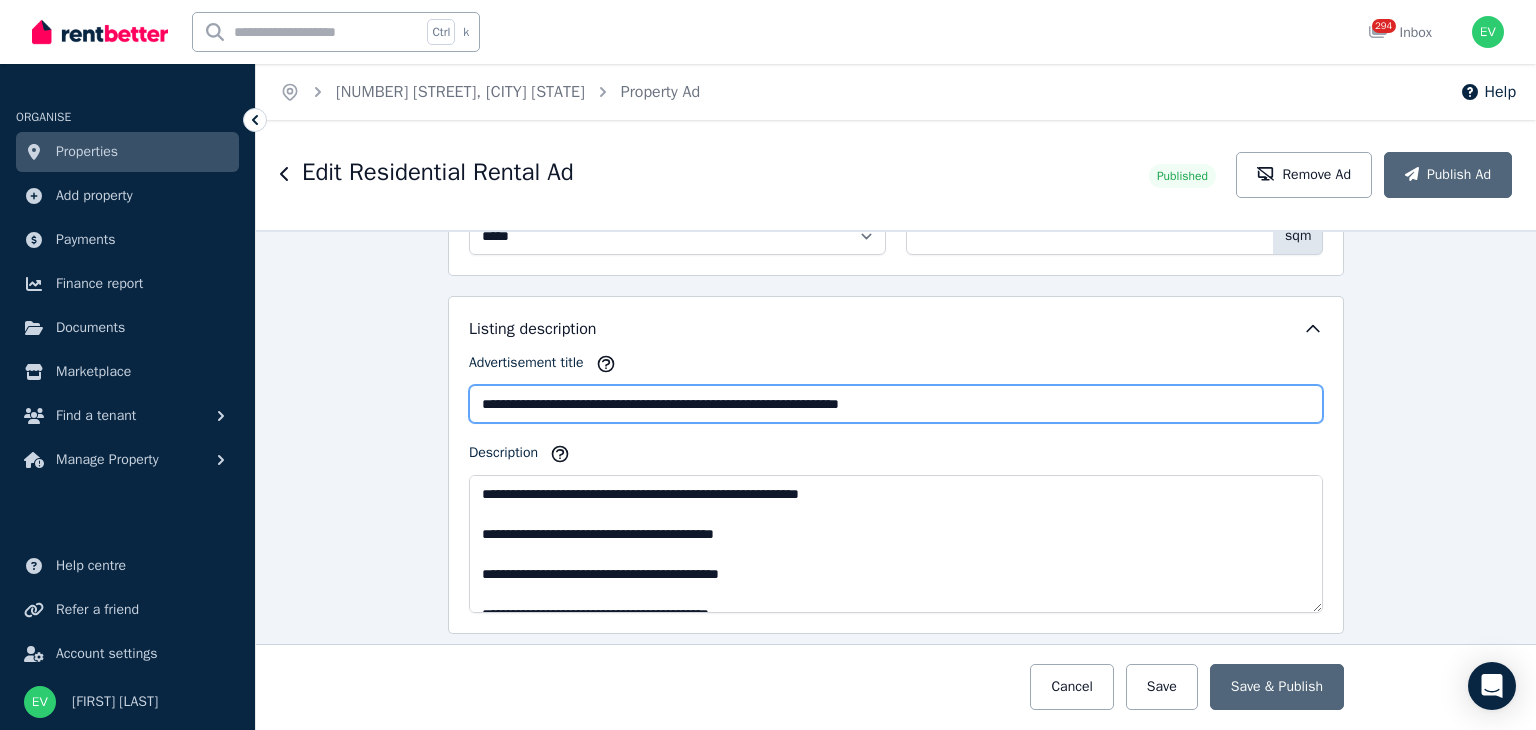 click on "**********" at bounding box center (896, 404) 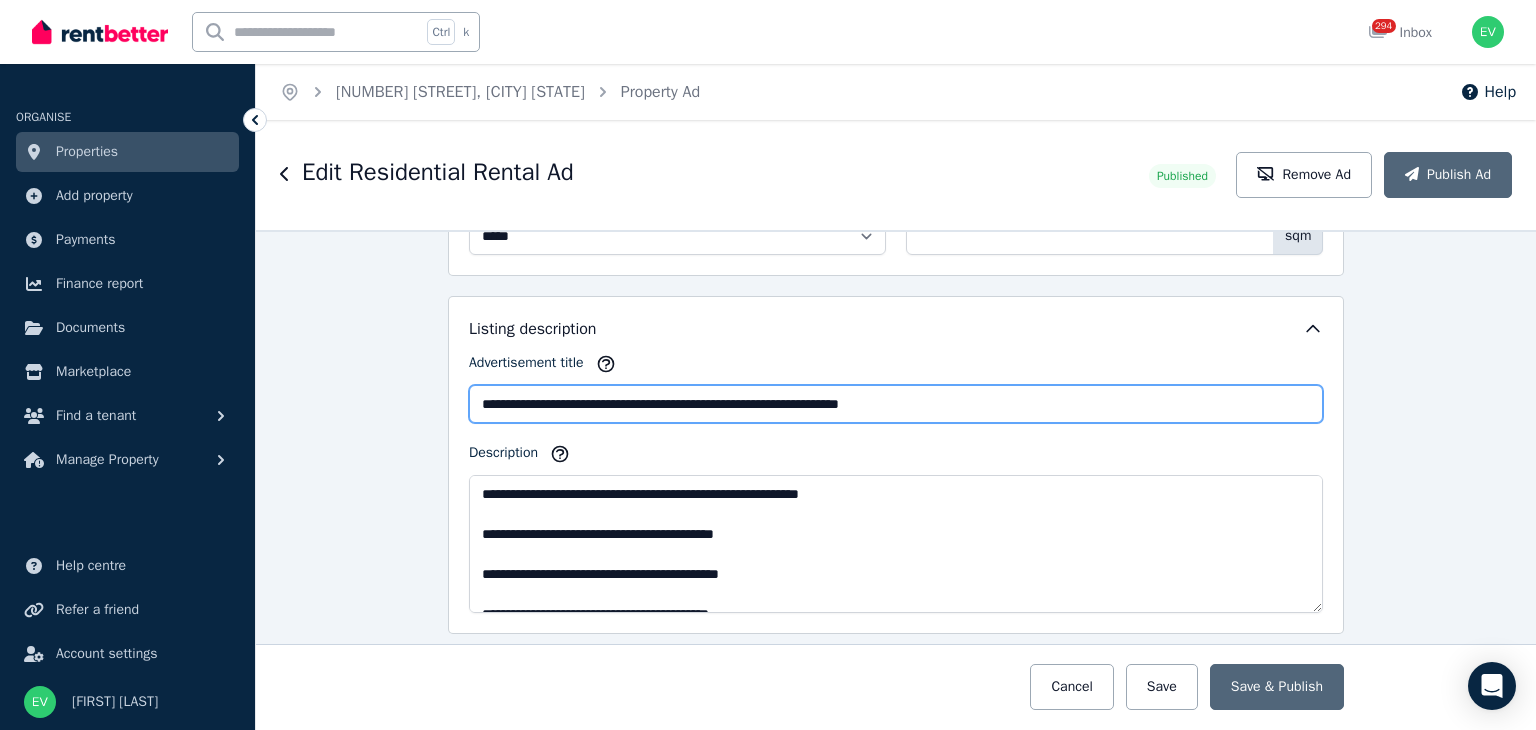 drag, startPoint x: 960, startPoint y: 394, endPoint x: 852, endPoint y: 394, distance: 108 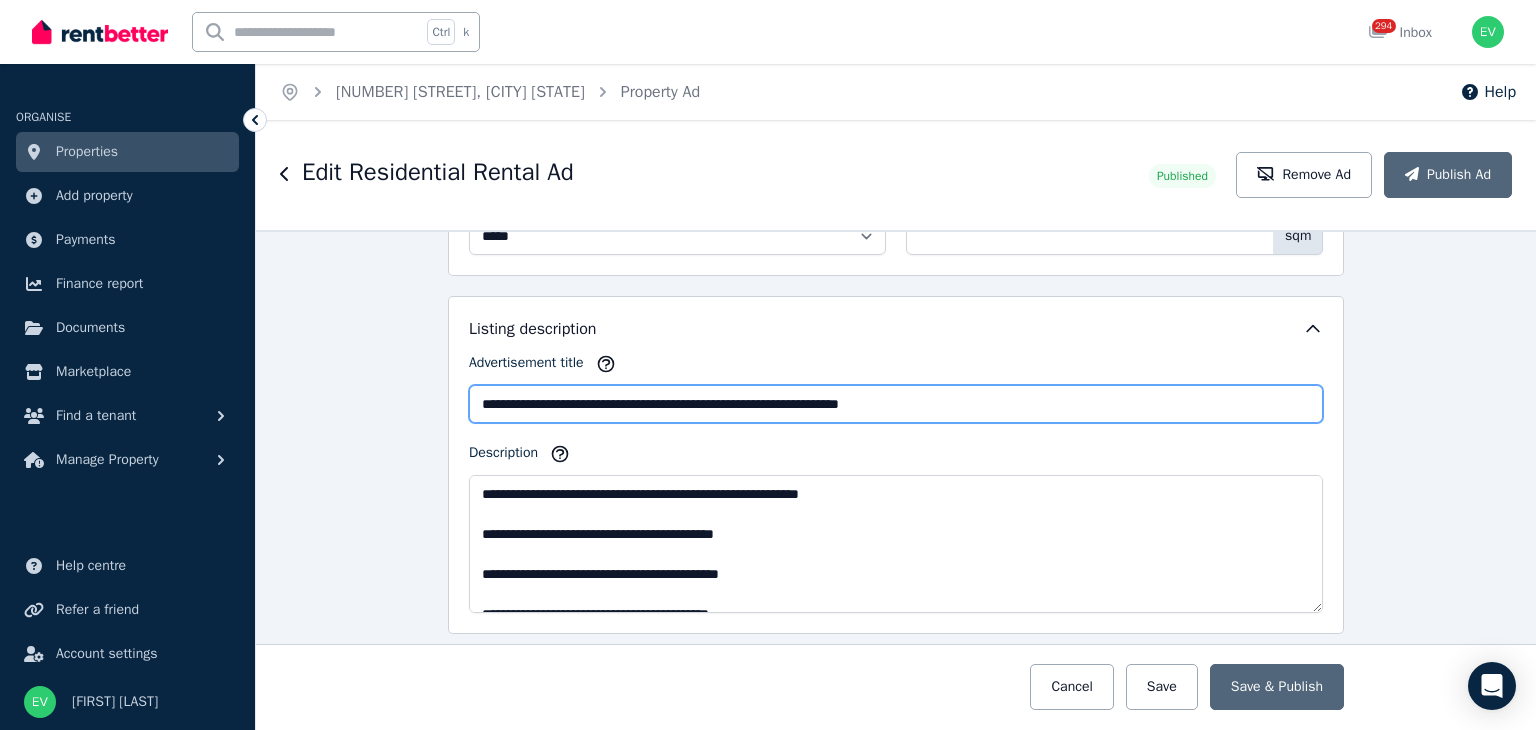 click on "**********" at bounding box center [896, 404] 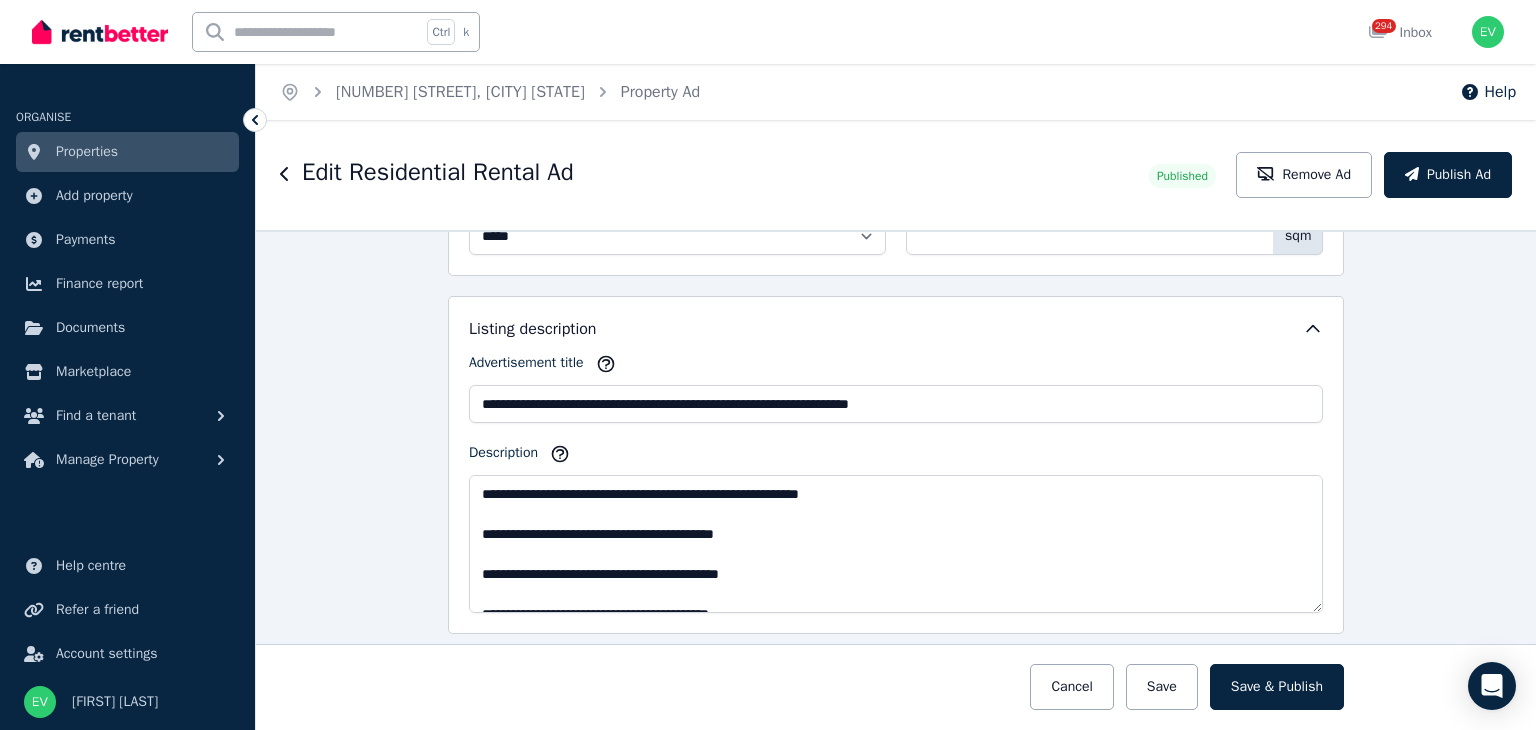 click on "Description" at bounding box center [896, 457] 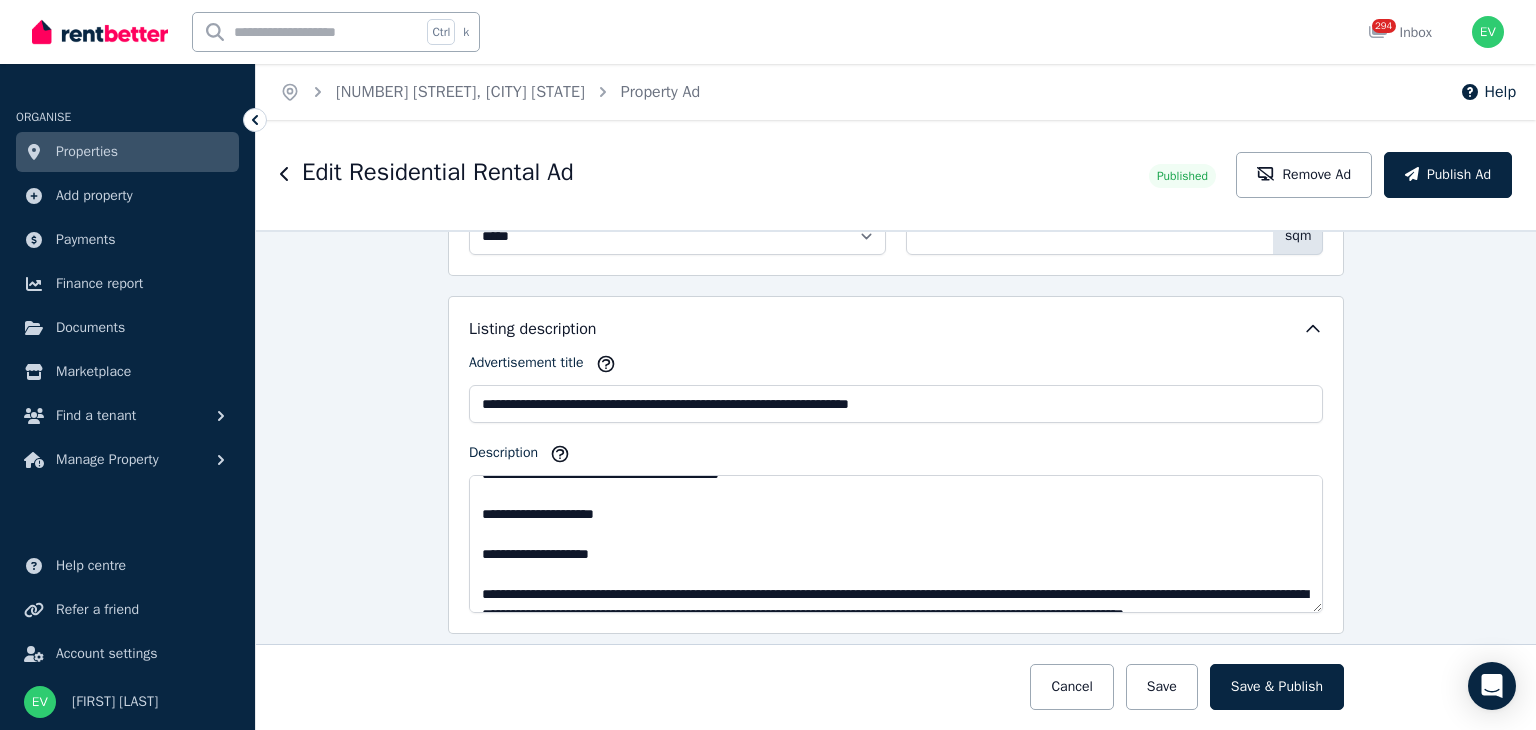 scroll, scrollTop: 400, scrollLeft: 0, axis: vertical 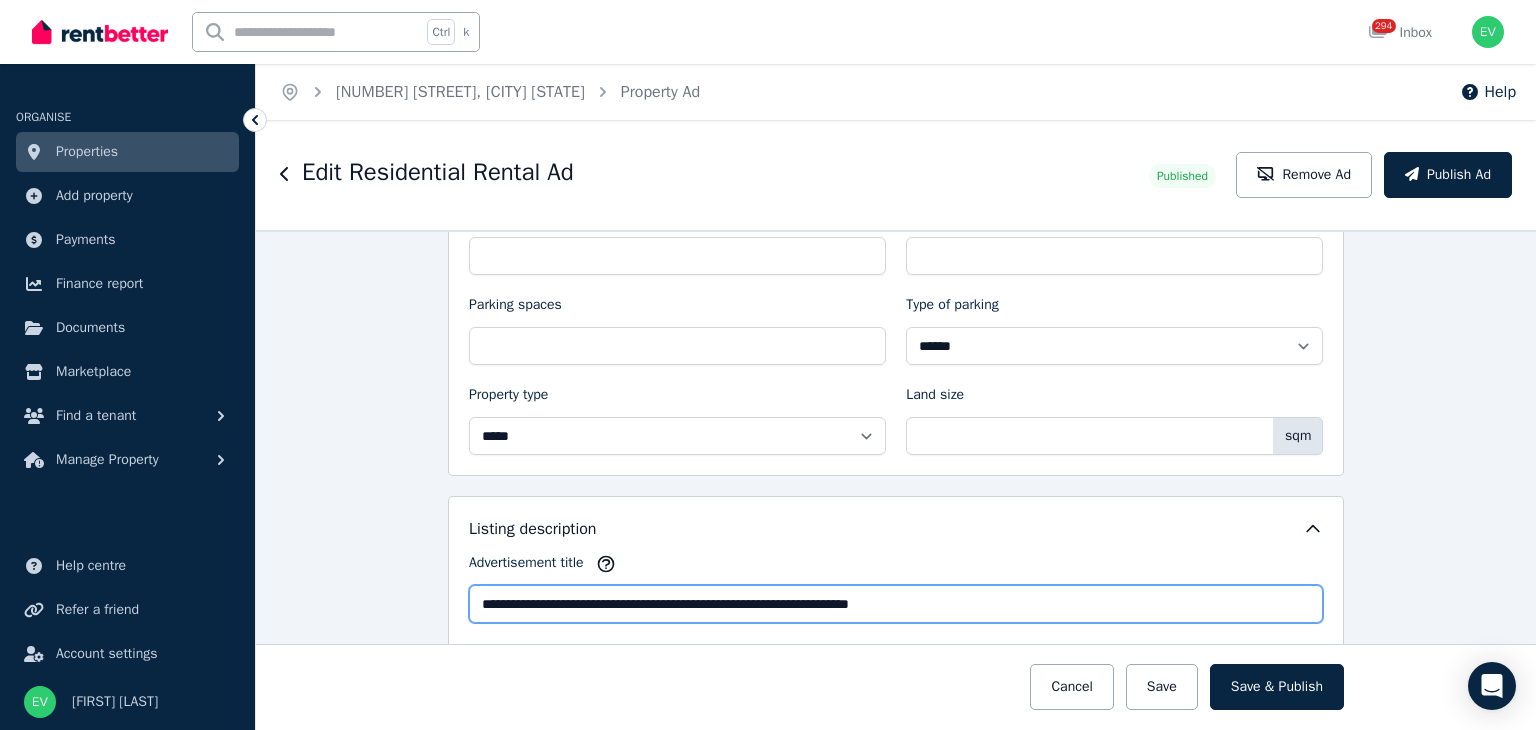 drag, startPoint x: 954, startPoint y: 589, endPoint x: 750, endPoint y: 592, distance: 204.02206 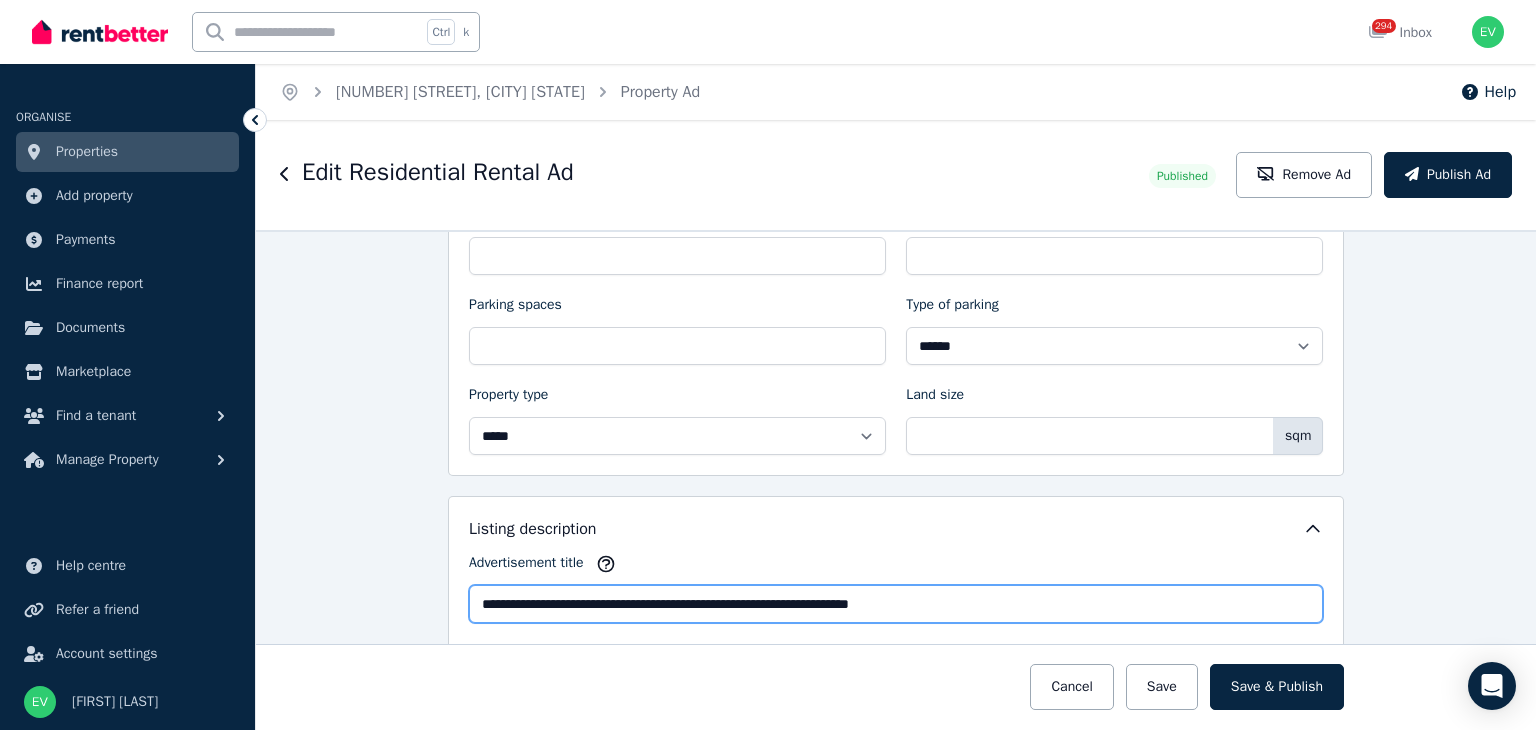 click on "**********" at bounding box center (896, 604) 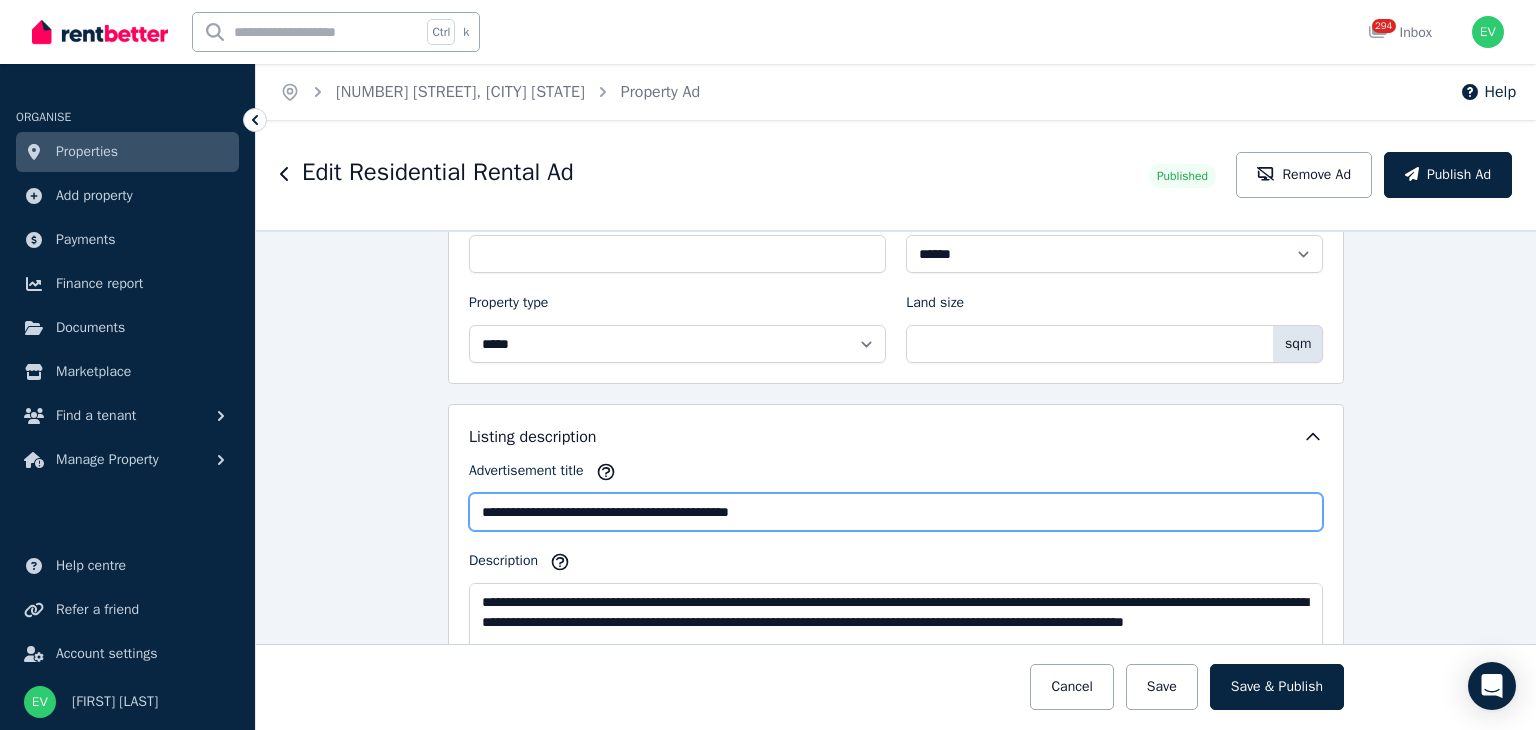 scroll, scrollTop: 1300, scrollLeft: 0, axis: vertical 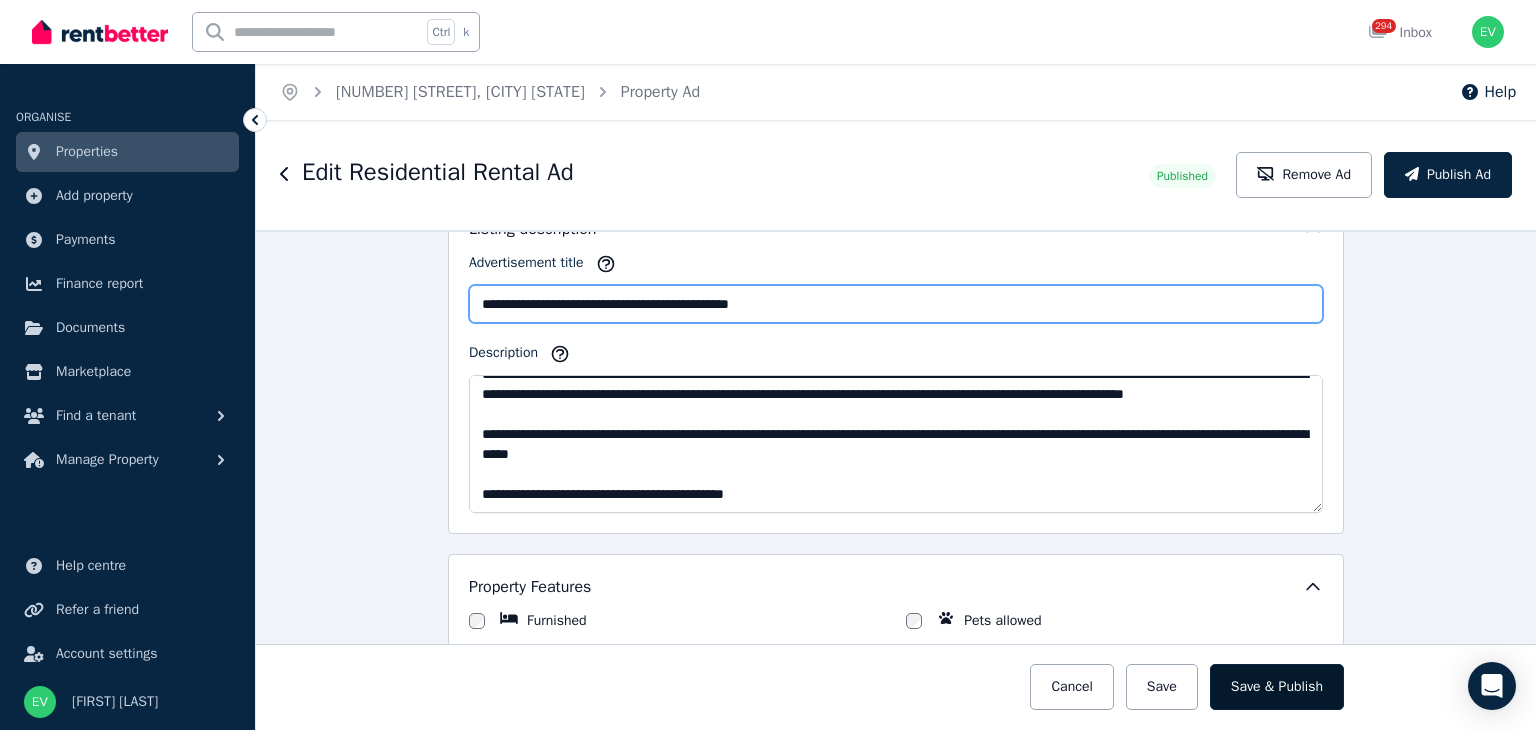 type on "**********" 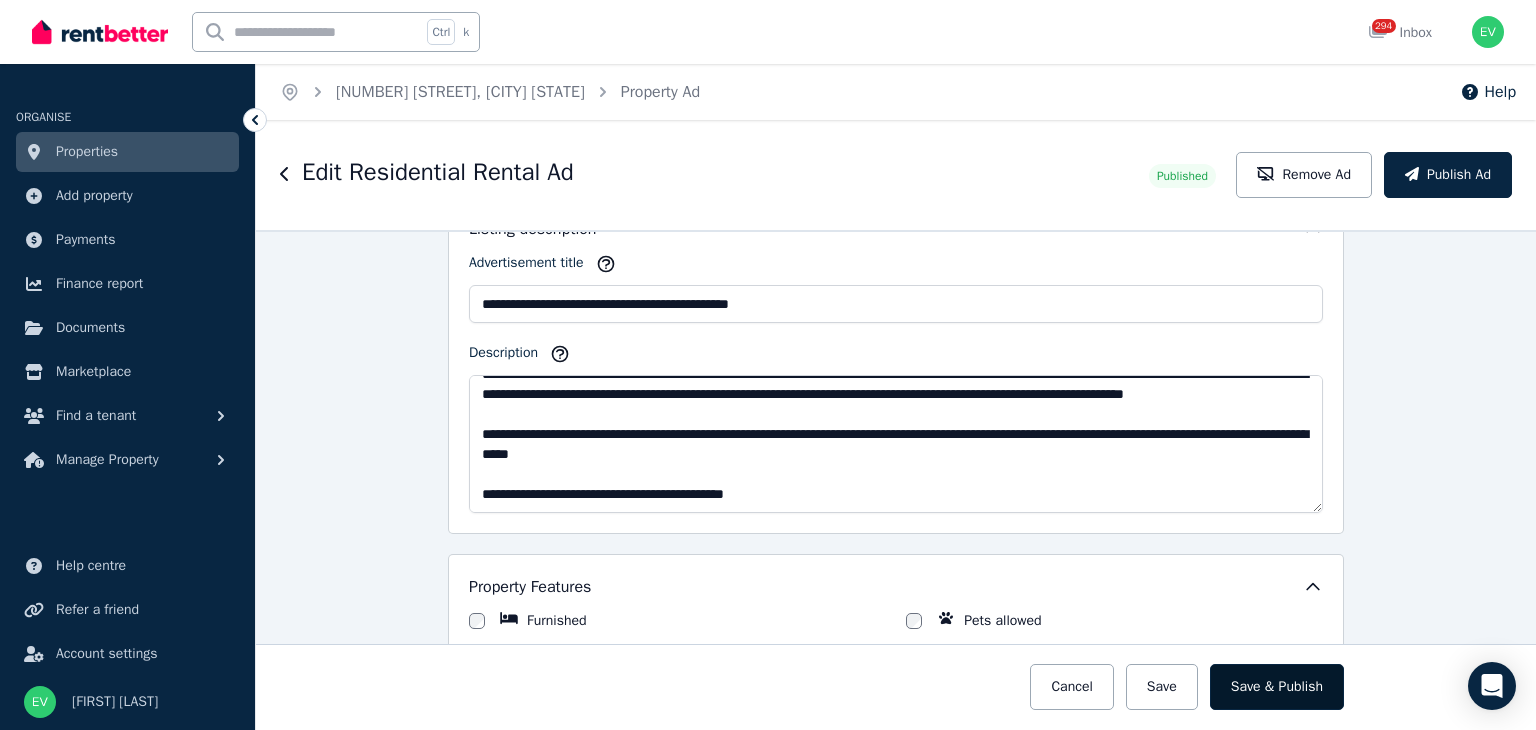 click on "Save & Publish" at bounding box center (1277, 687) 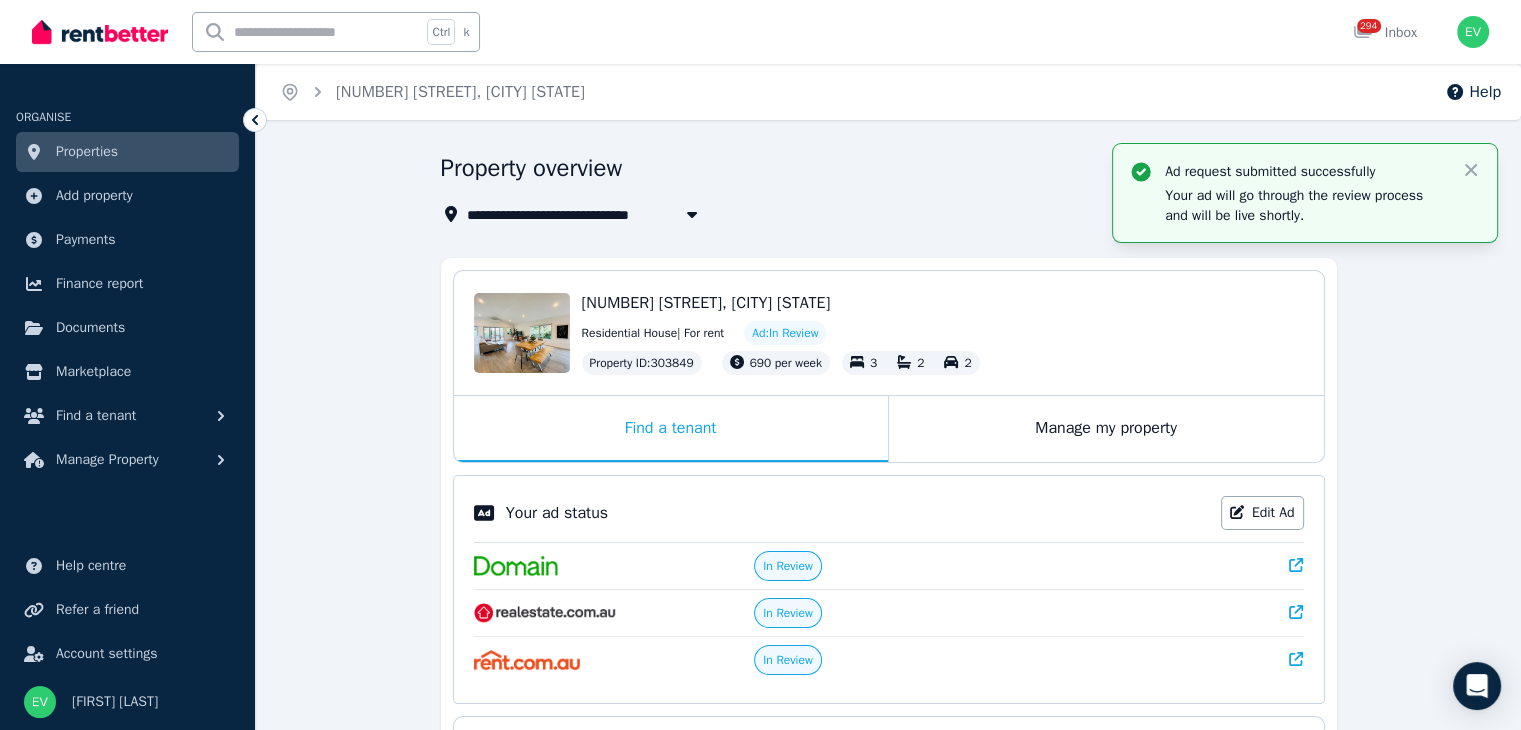 click on "Your ad status Edit Ad" at bounding box center (889, 513) 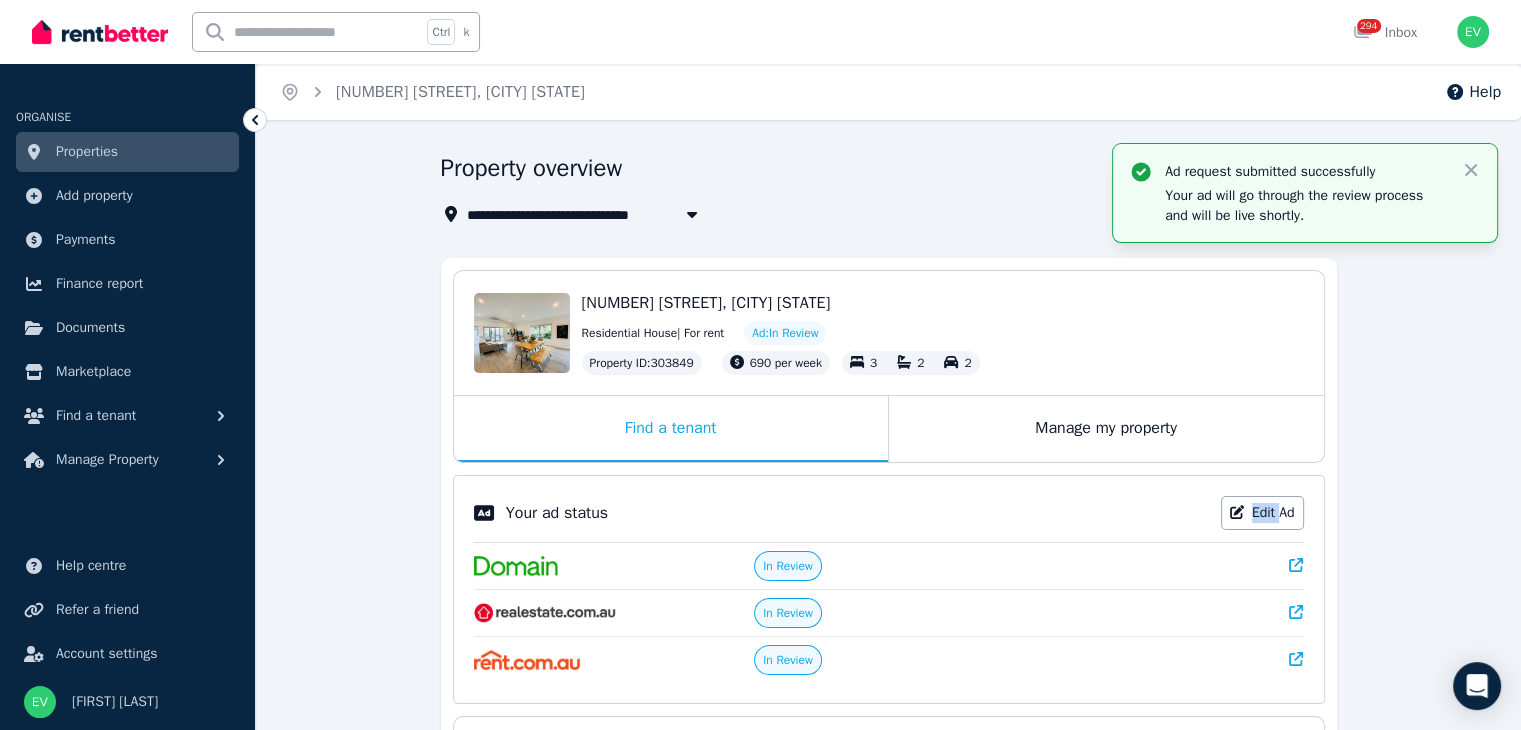 click on "Your ad status Edit Ad" at bounding box center [889, 513] 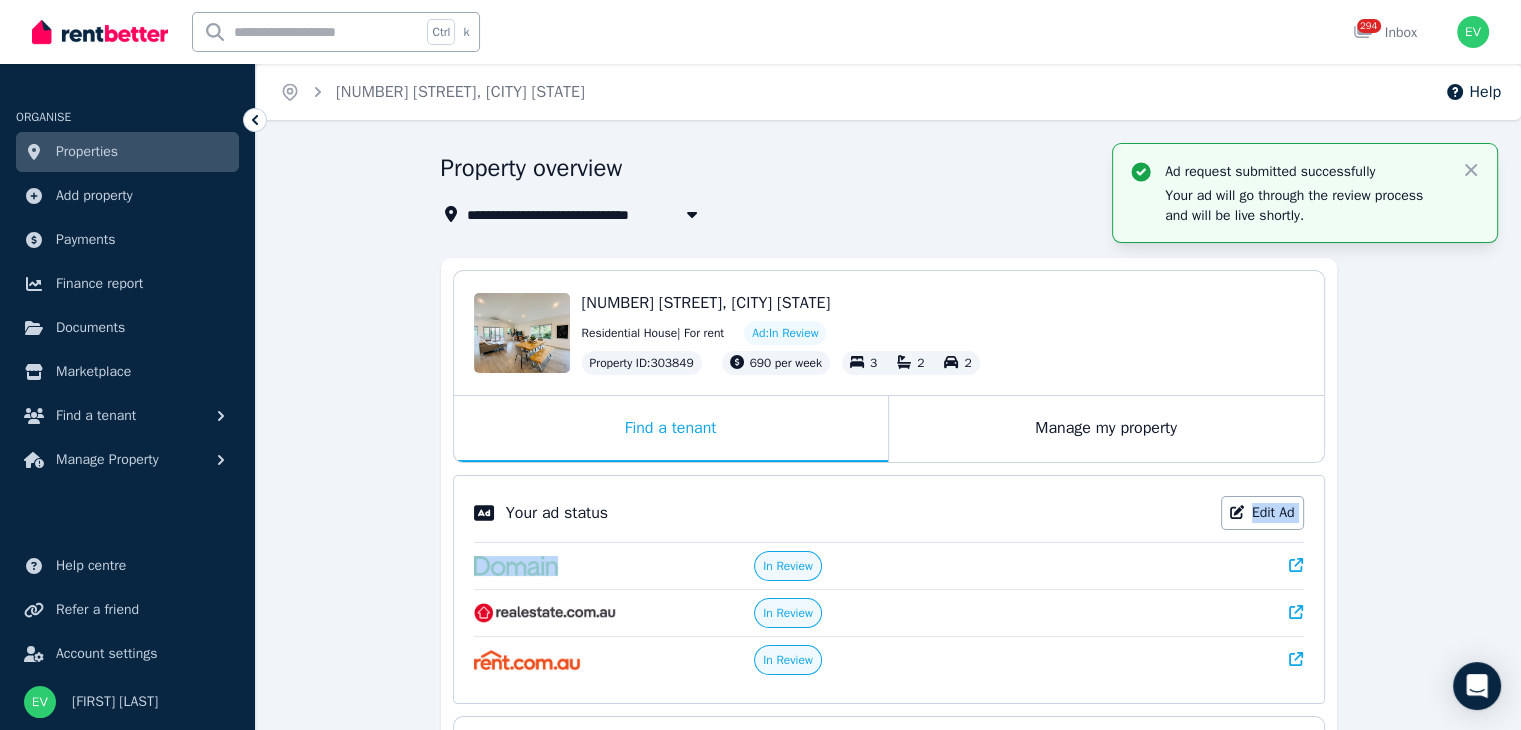 click on "Your ad status Edit Ad" at bounding box center [889, 513] 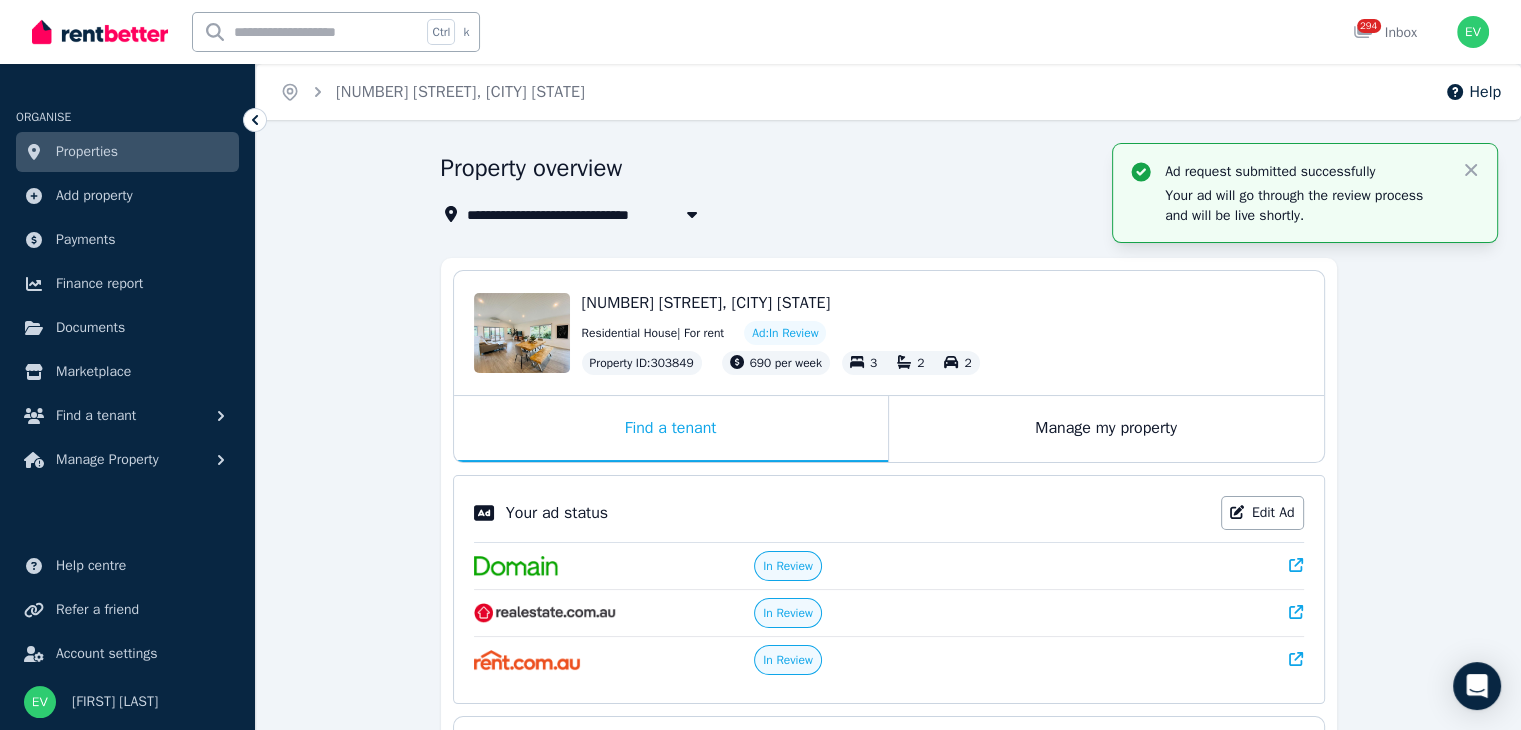 click on "Your ad status Edit Ad" at bounding box center (889, 513) 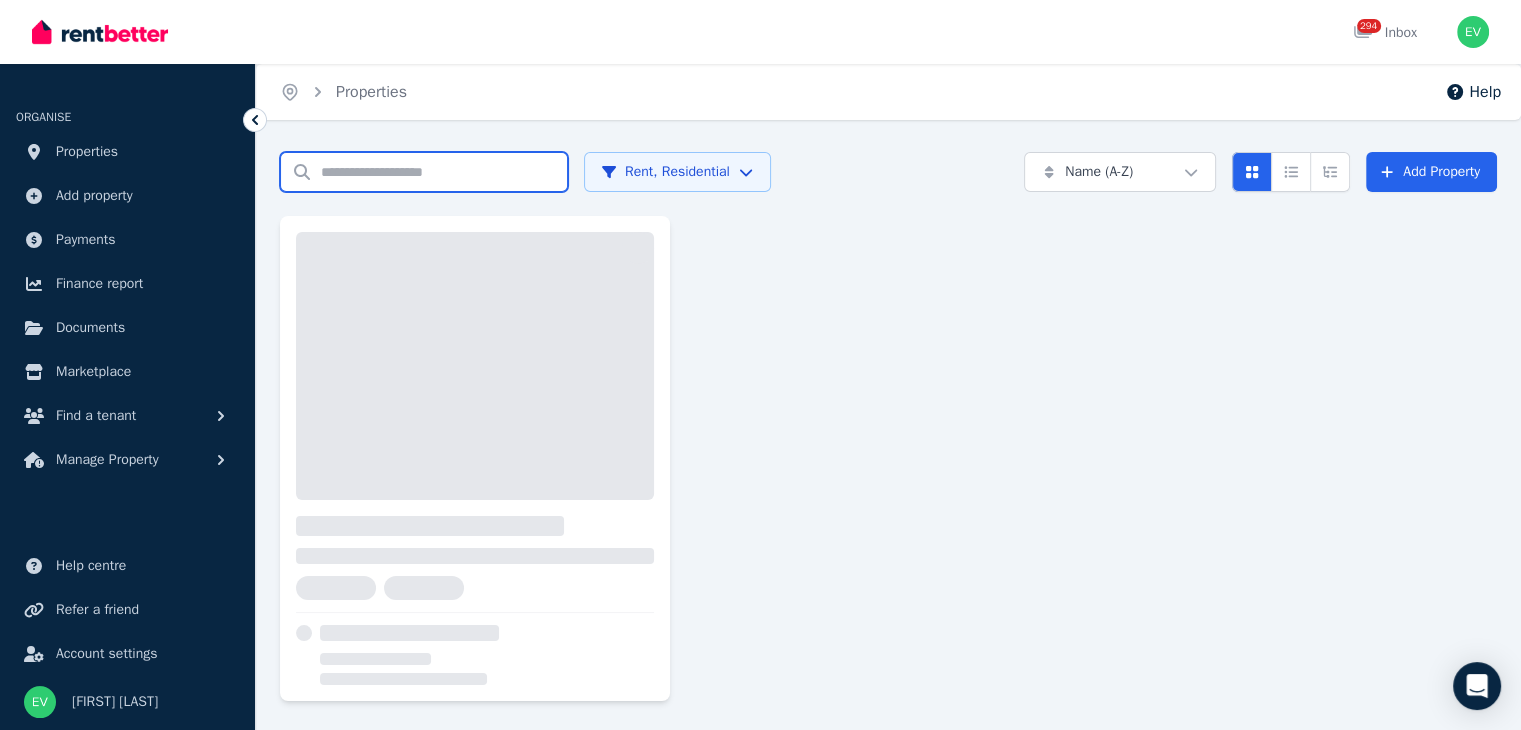 click on "Search properties" at bounding box center (424, 172) 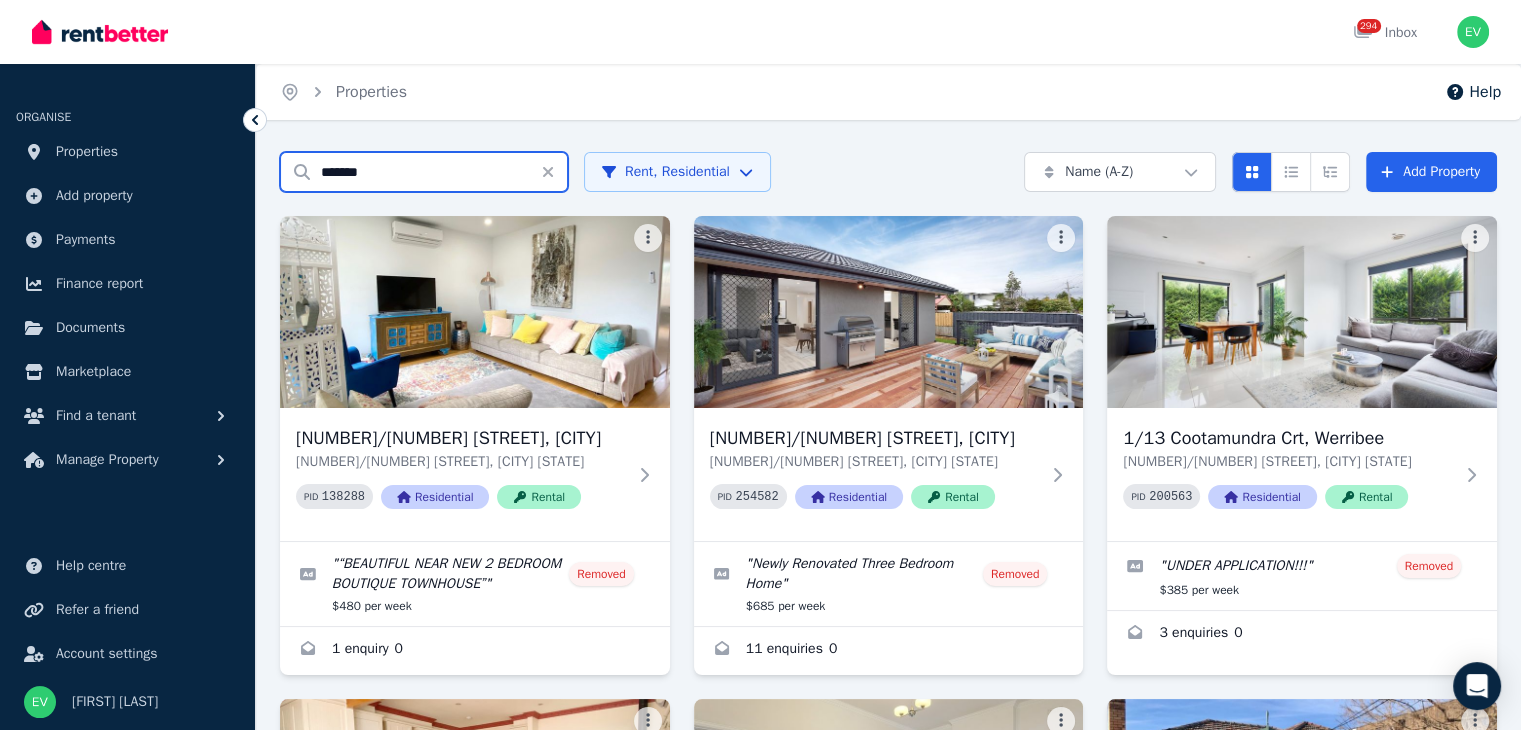 type on "******" 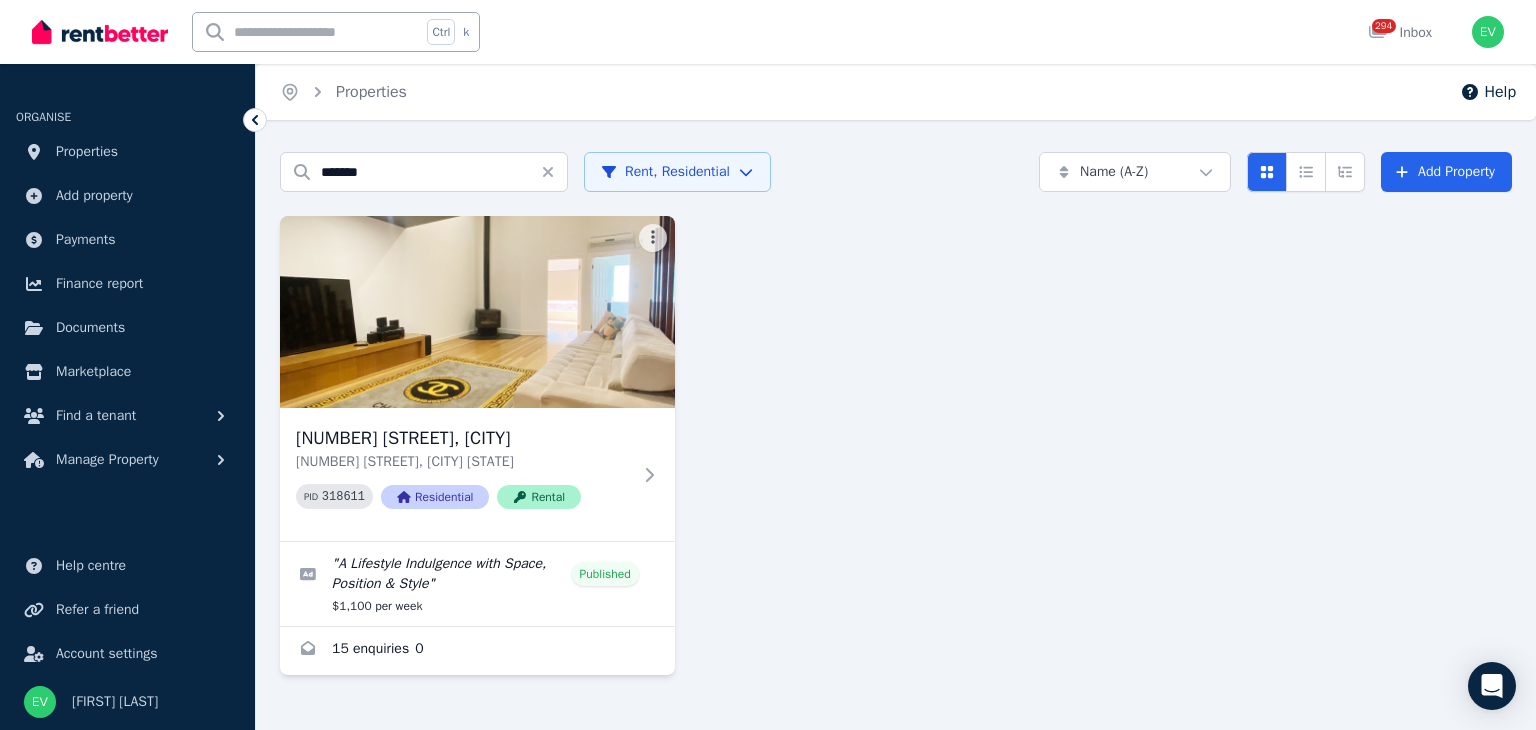 click at bounding box center [477, 312] 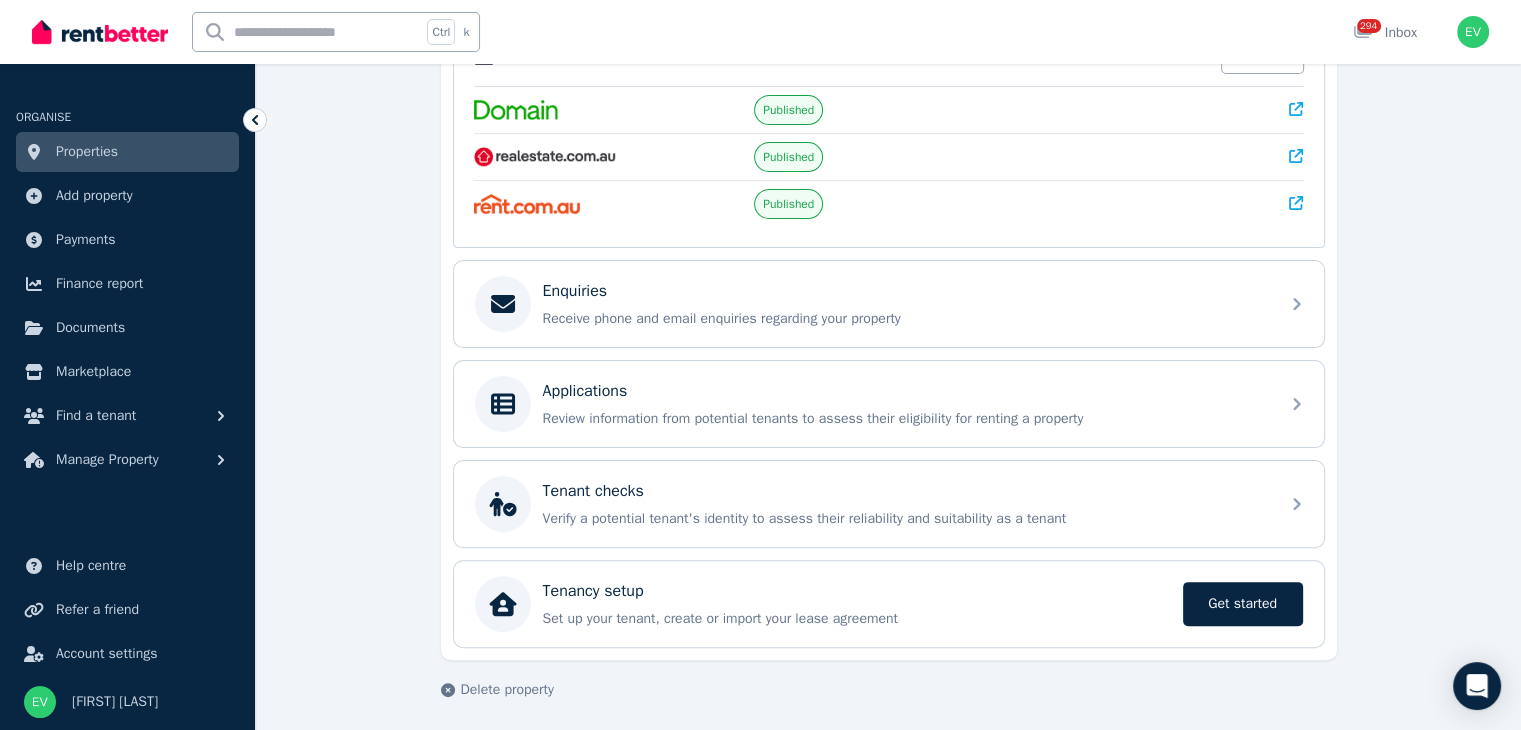 scroll, scrollTop: 56, scrollLeft: 0, axis: vertical 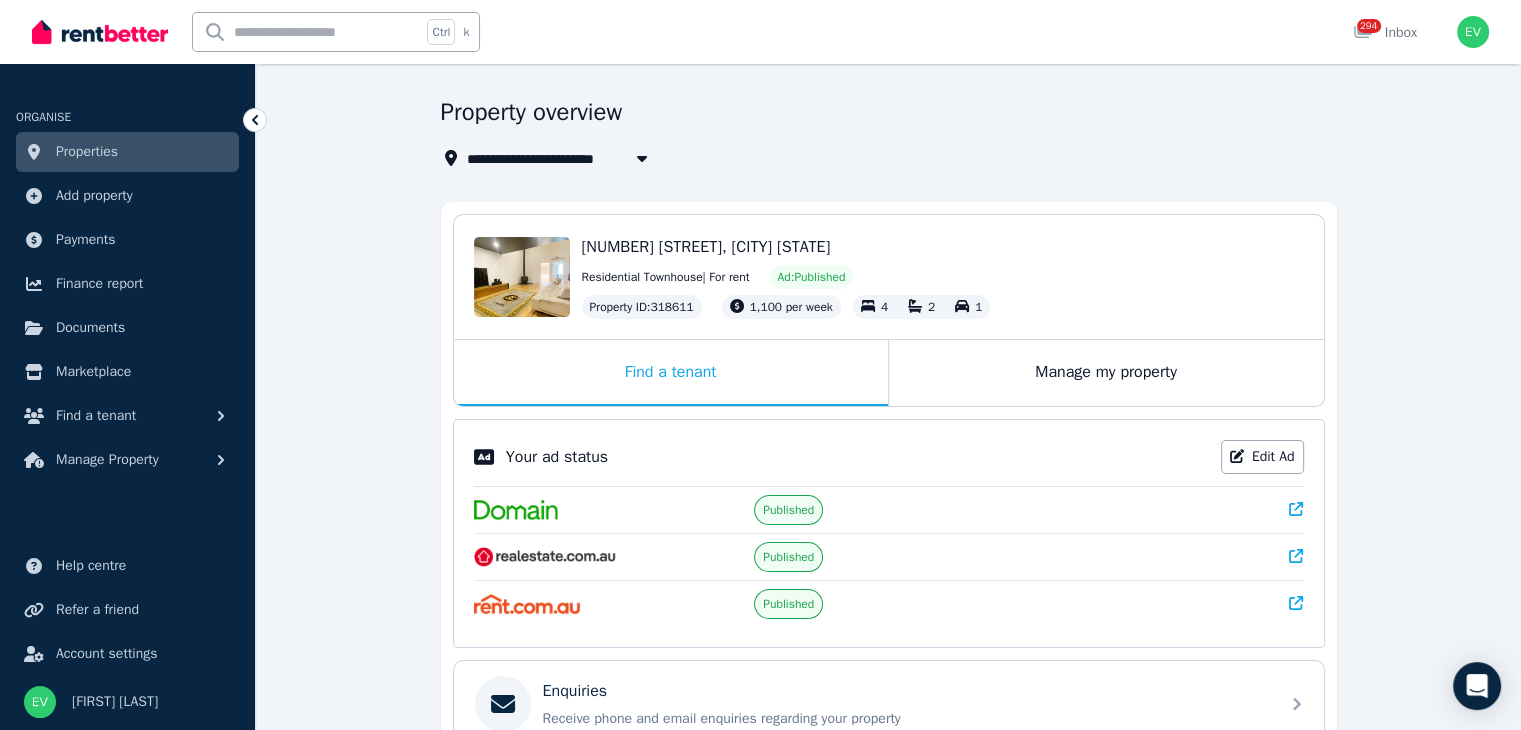 click 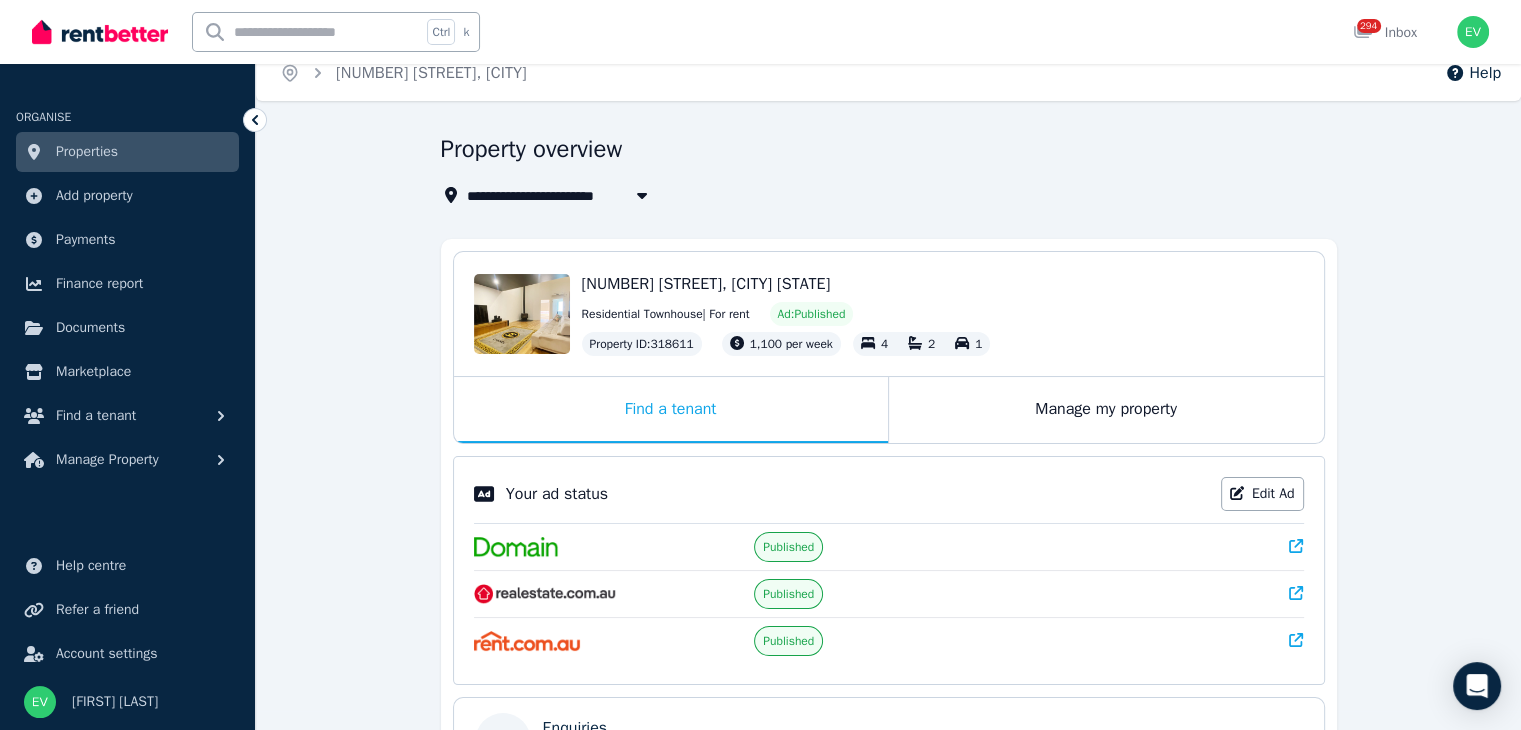 scroll, scrollTop: 0, scrollLeft: 0, axis: both 